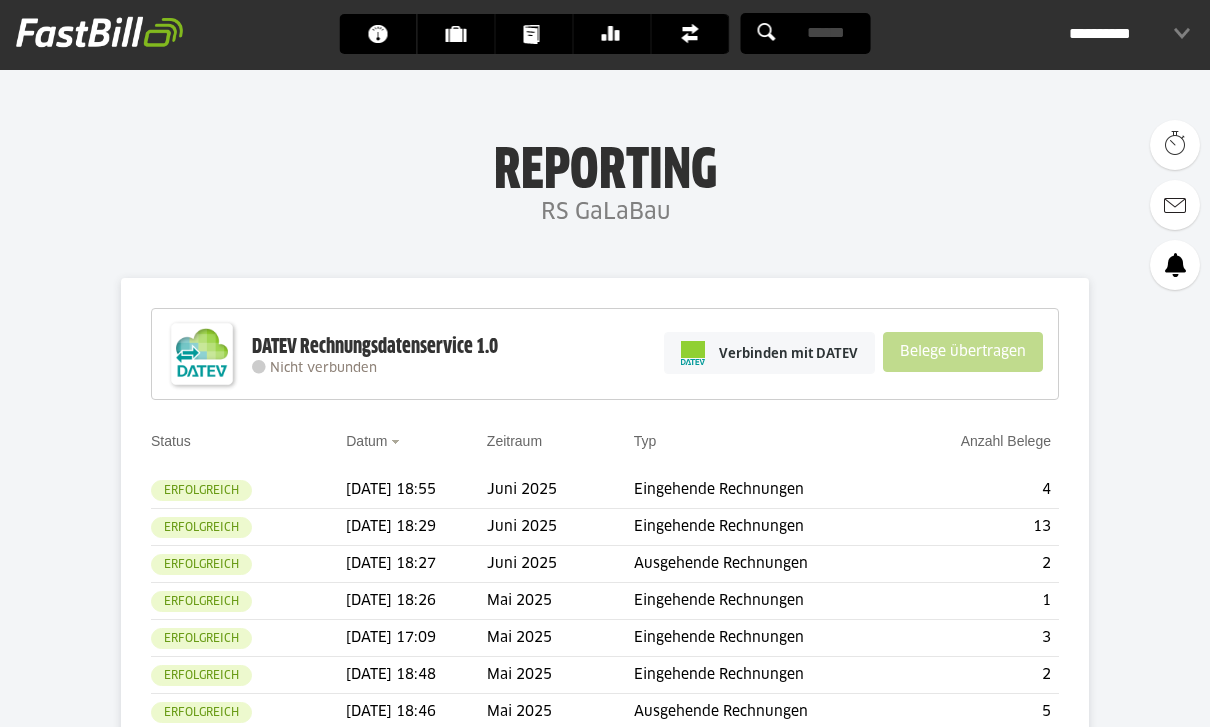 scroll, scrollTop: 0, scrollLeft: 0, axis: both 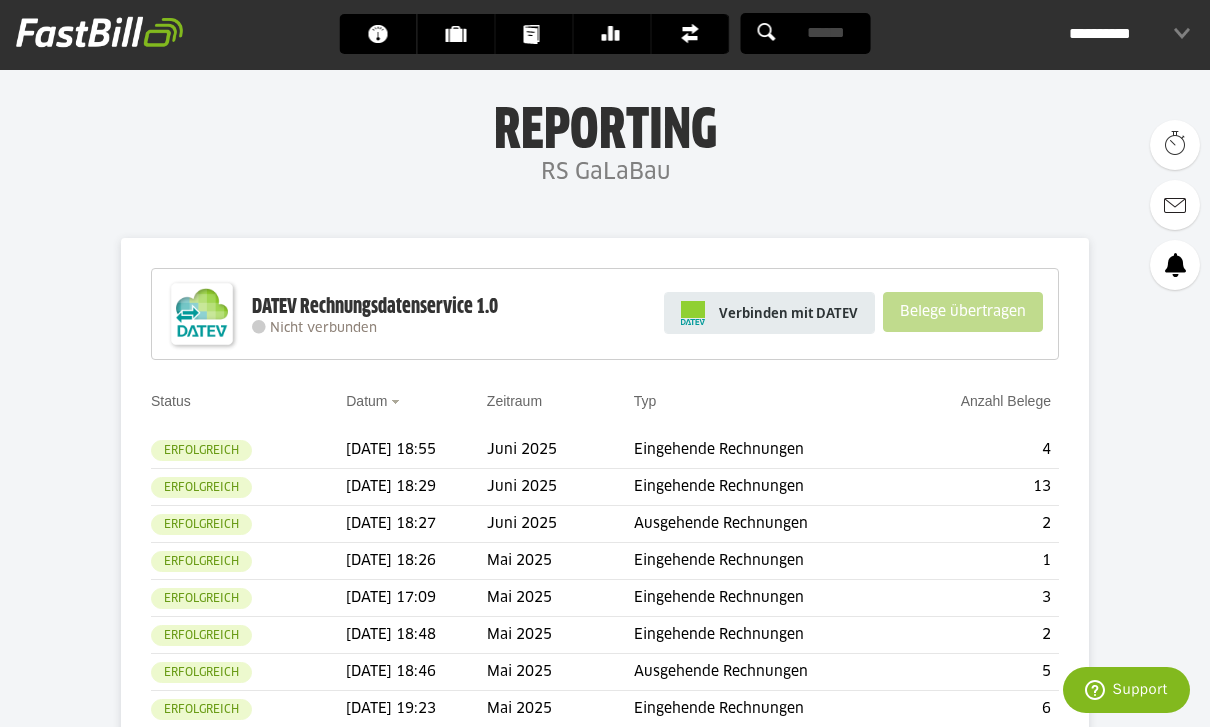 click on "Verbinden mit DATEV" at bounding box center [788, 313] 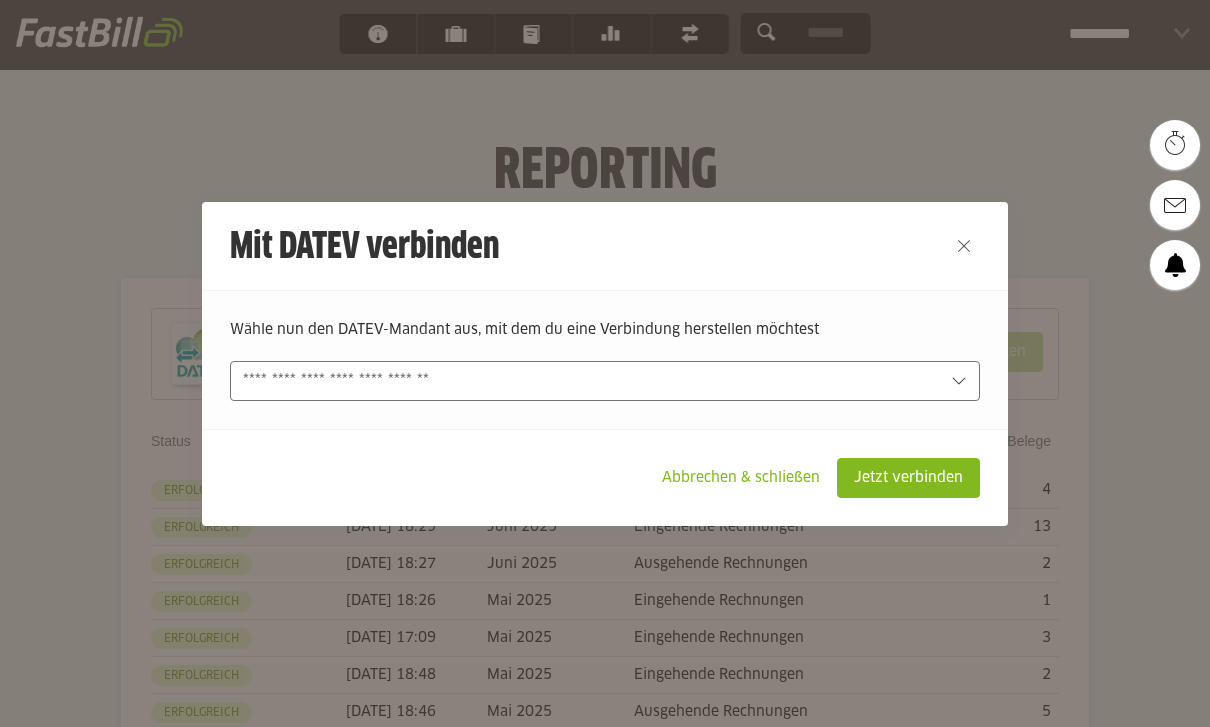 scroll, scrollTop: 0, scrollLeft: 0, axis: both 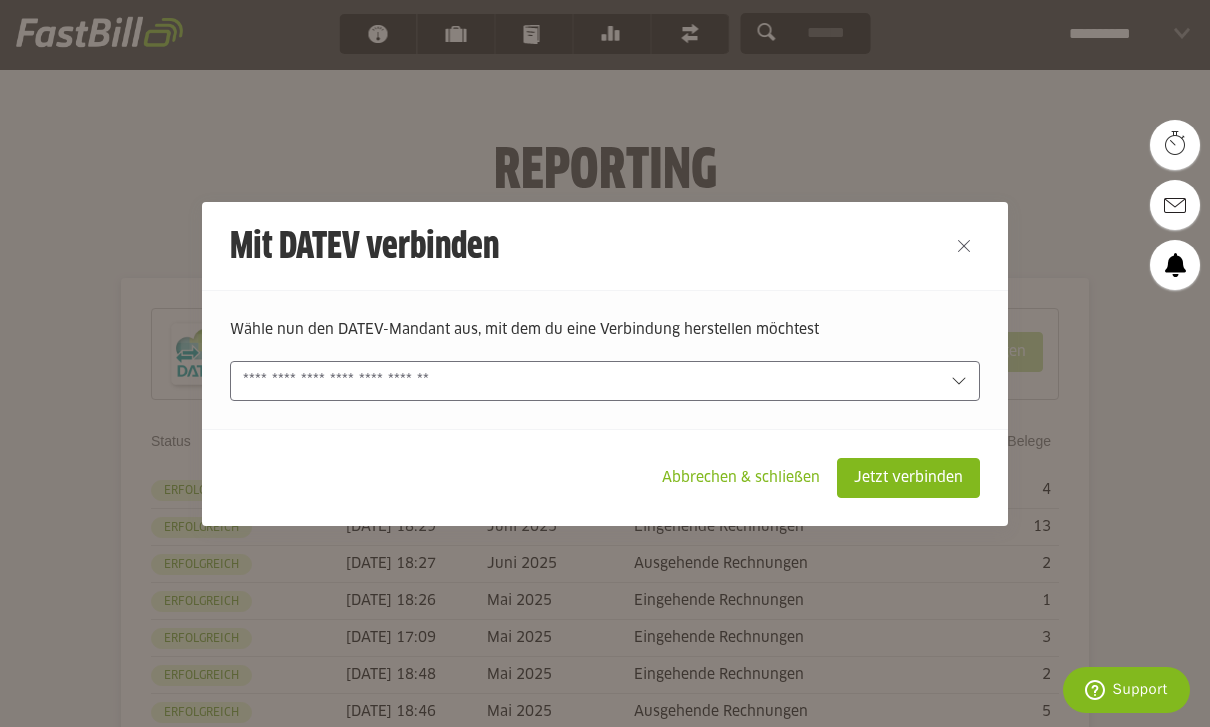 click at bounding box center [605, 381] 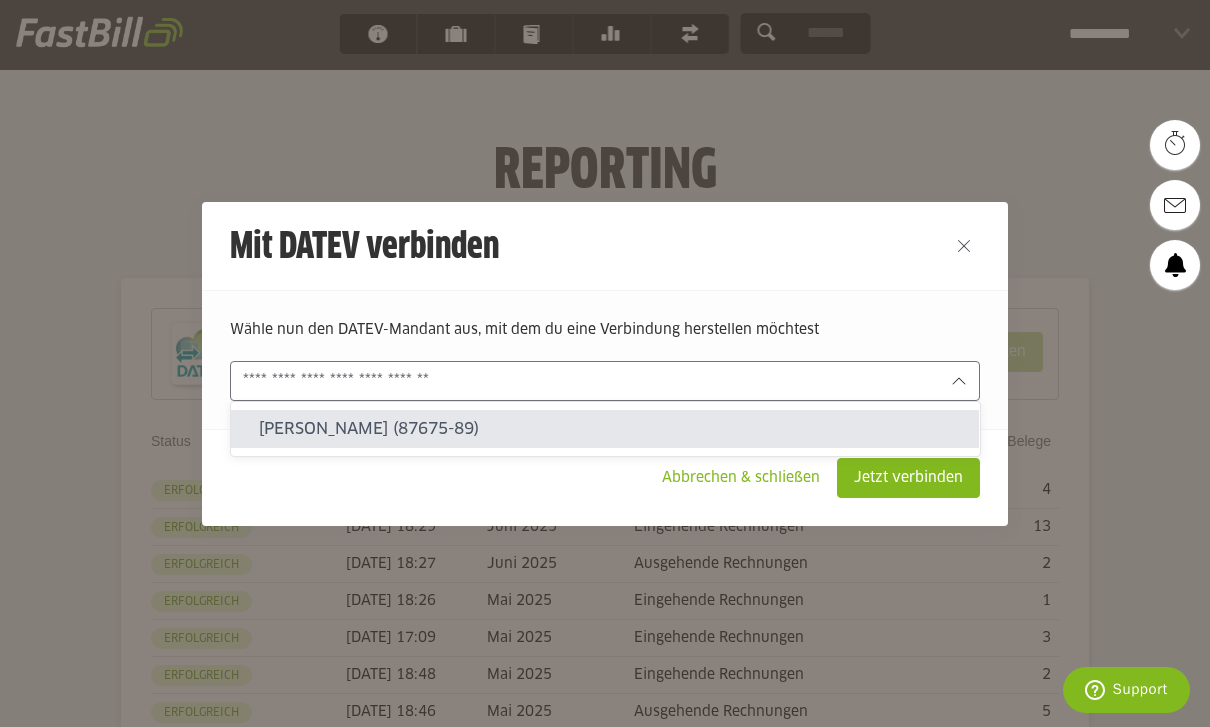 click on "Stühmeier, René (87675-89)" at bounding box center (611, 429) 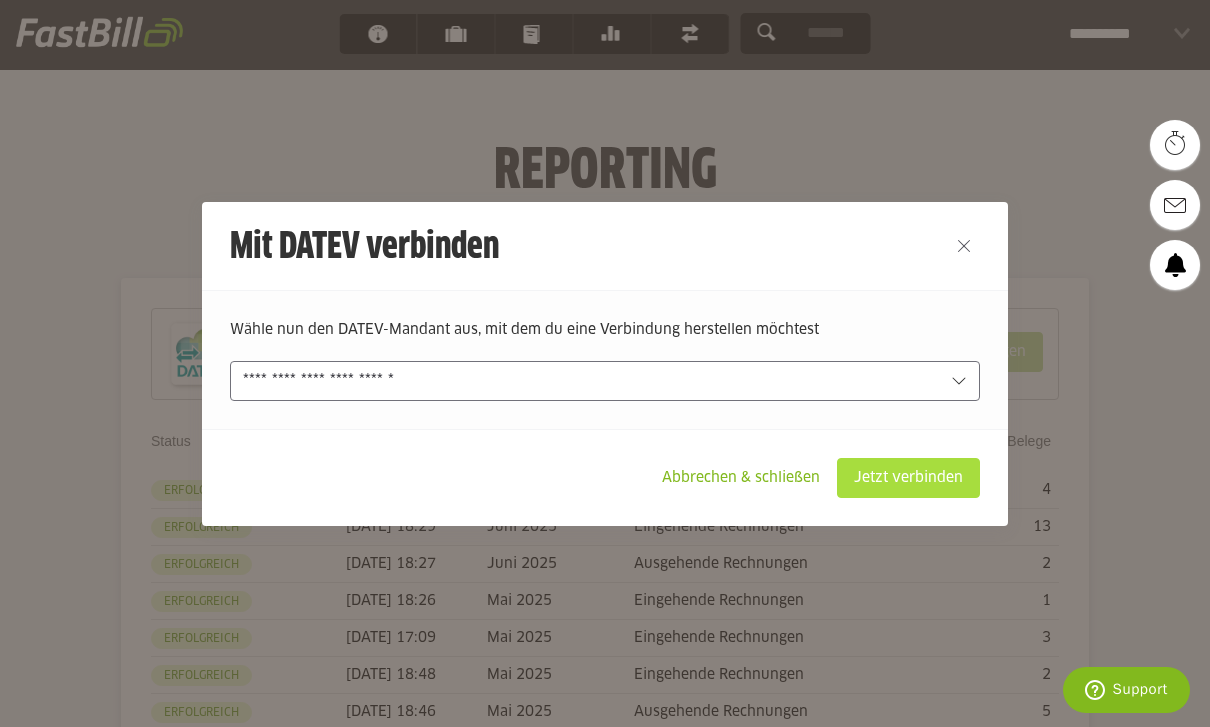 click on "Jetzt verbinden" at bounding box center (908, 478) 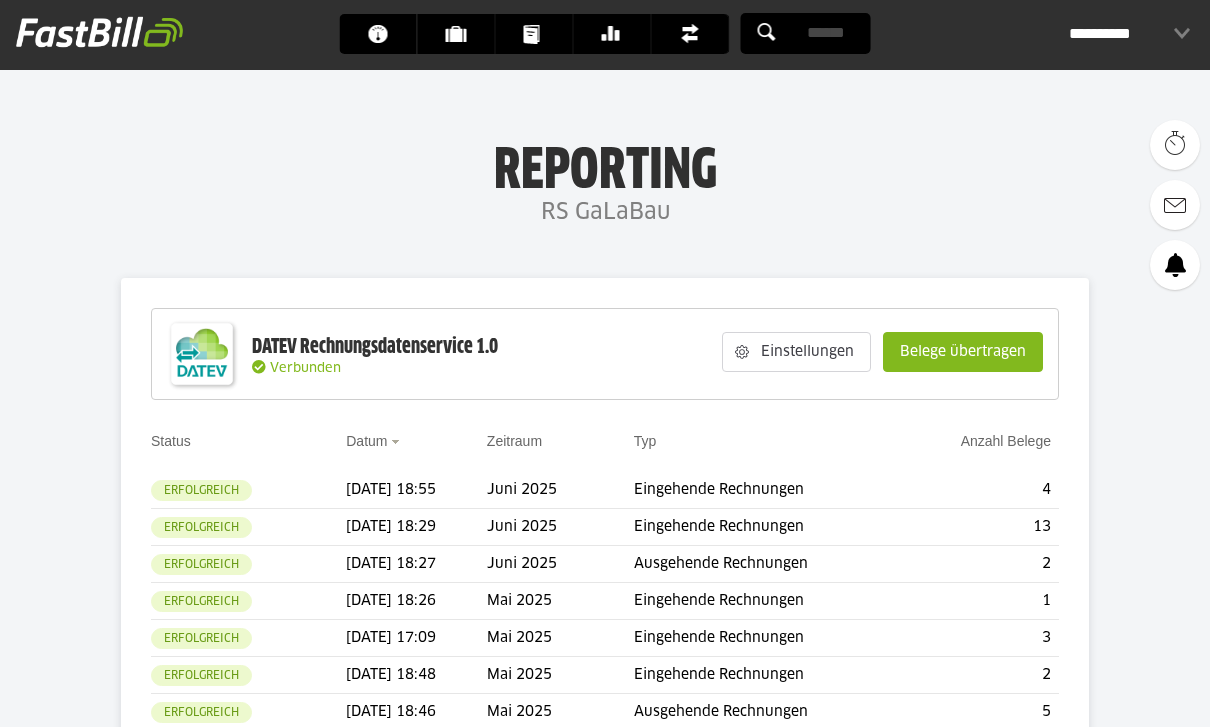 scroll, scrollTop: 0, scrollLeft: 0, axis: both 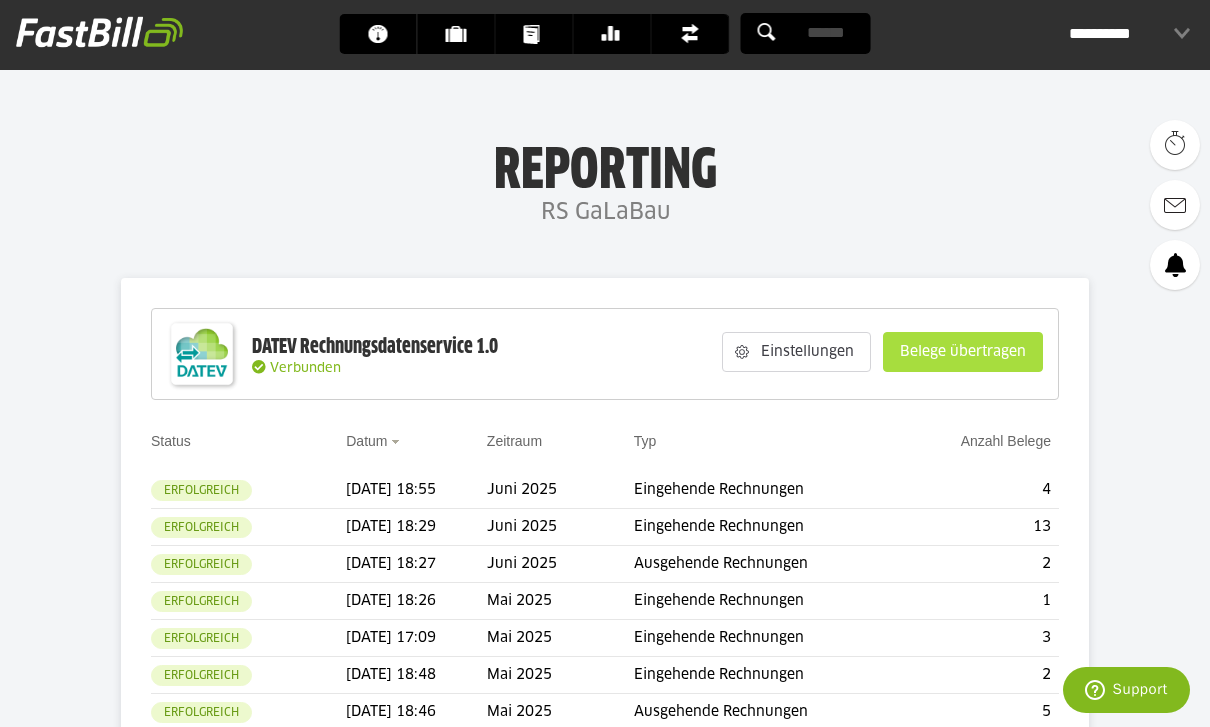click on "Belege übertragen" at bounding box center [963, 352] 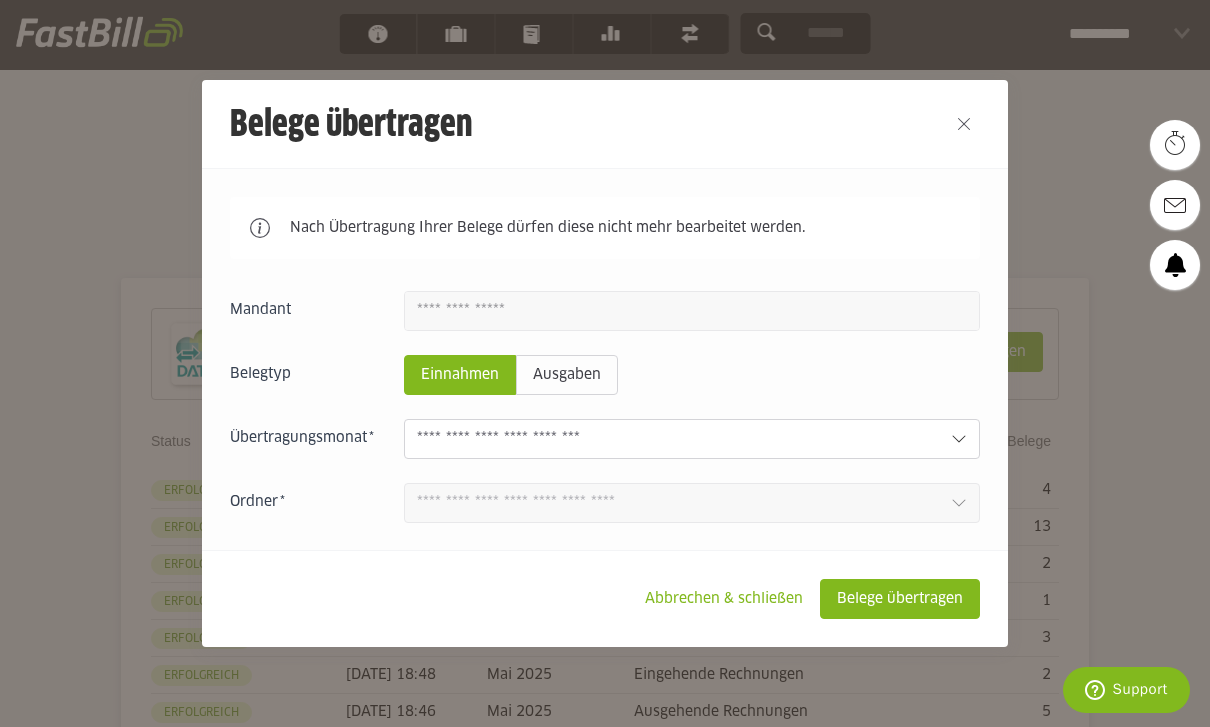 click 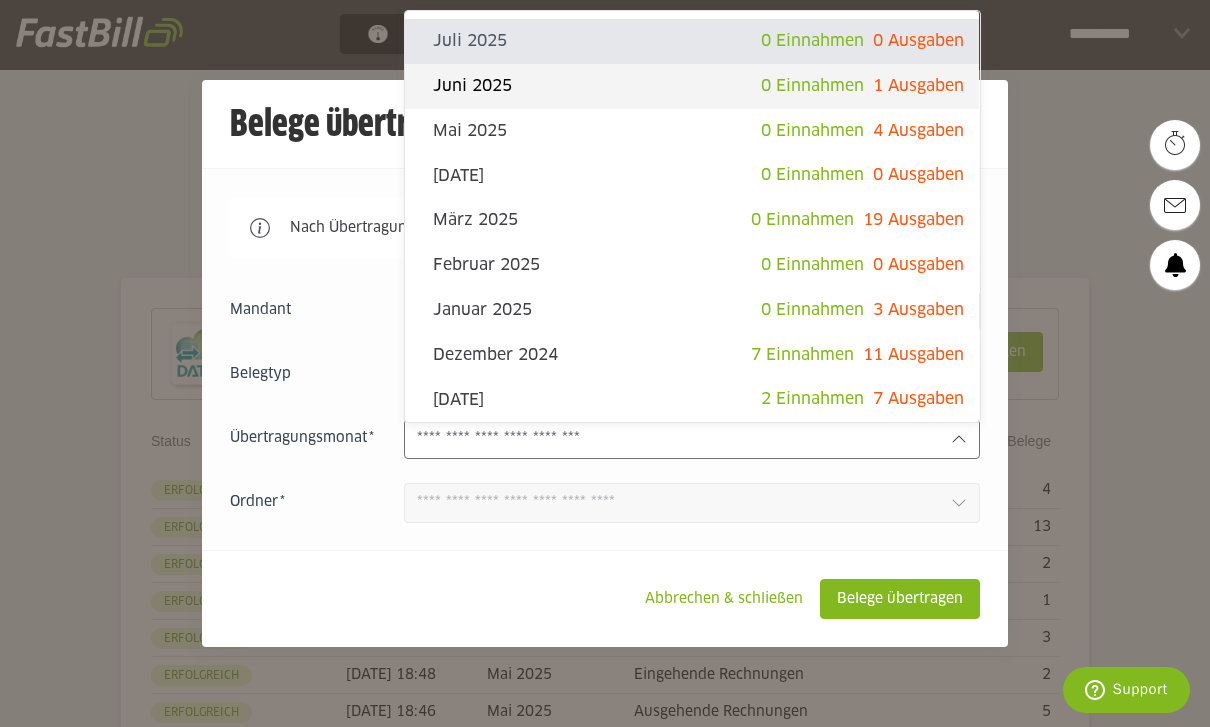 click on "Juni 2025" 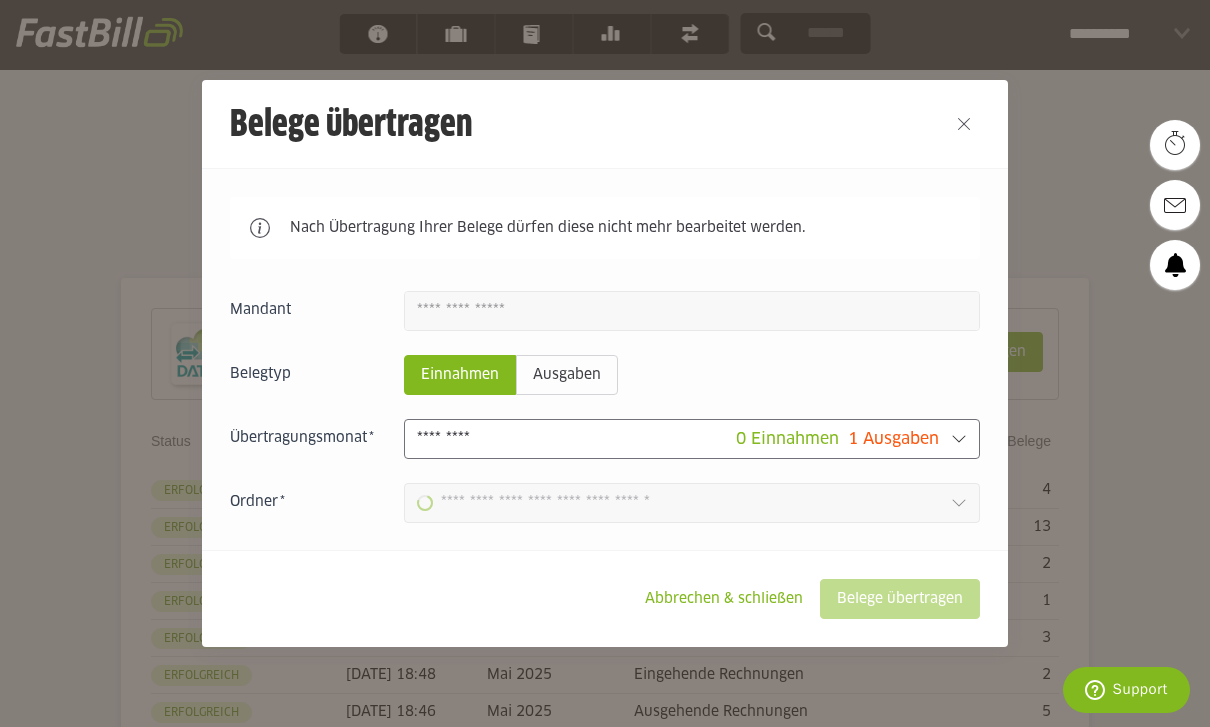 type on "**********" 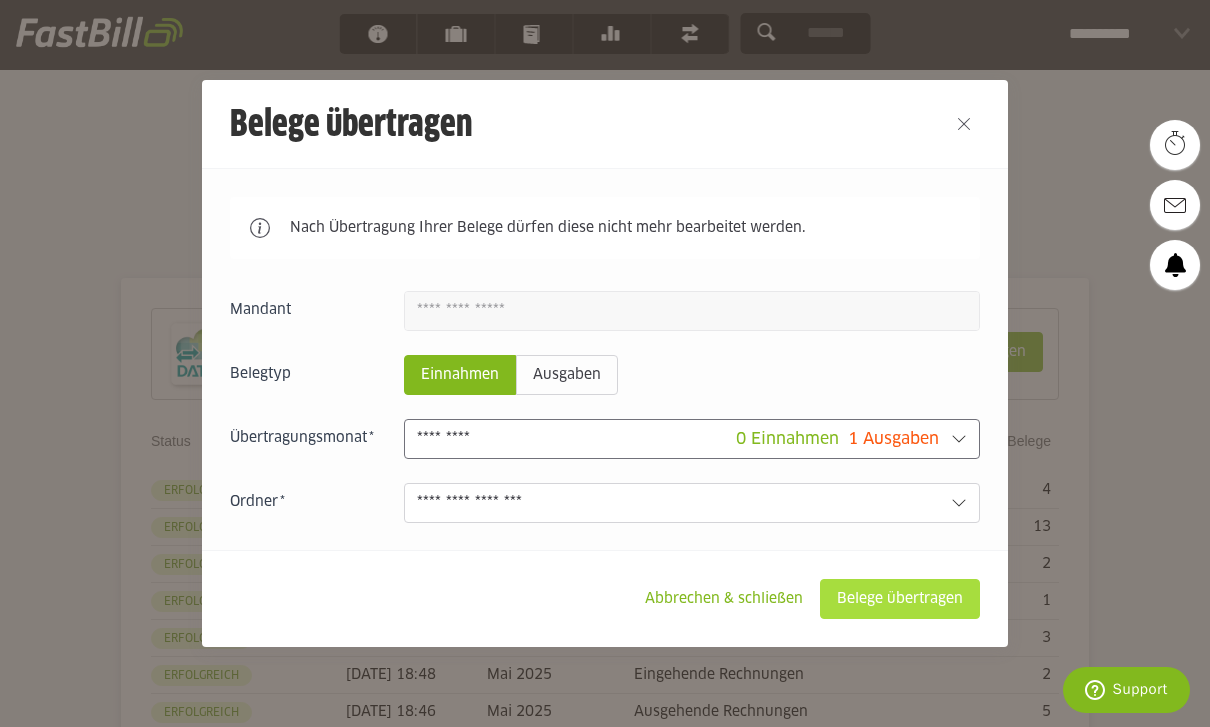 click on "Belege übertragen" at bounding box center [900, 599] 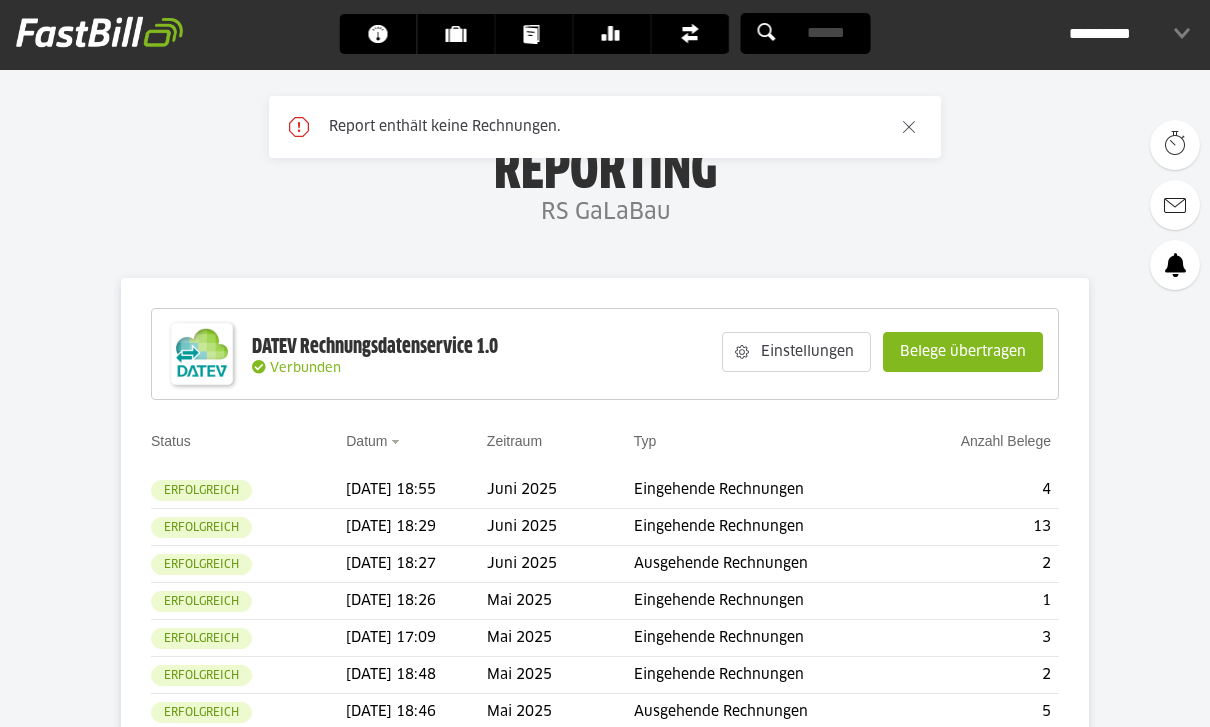 scroll, scrollTop: 0, scrollLeft: 0, axis: both 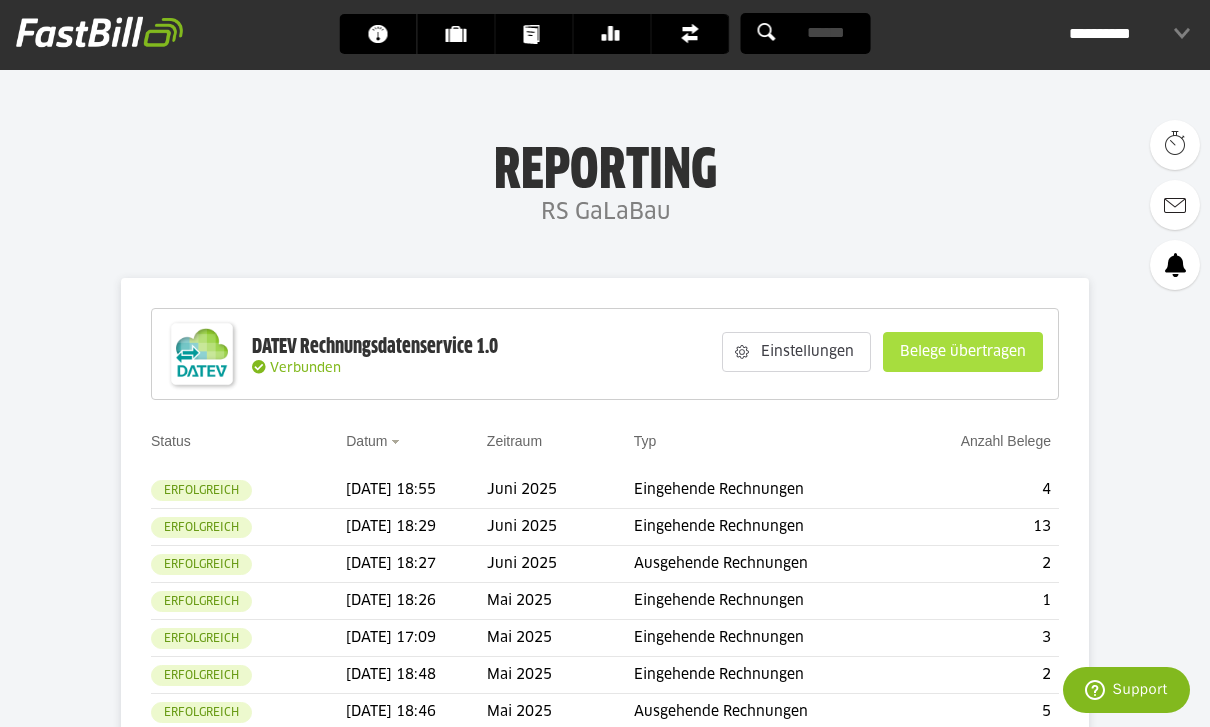 click on "Belege übertragen" at bounding box center [963, 352] 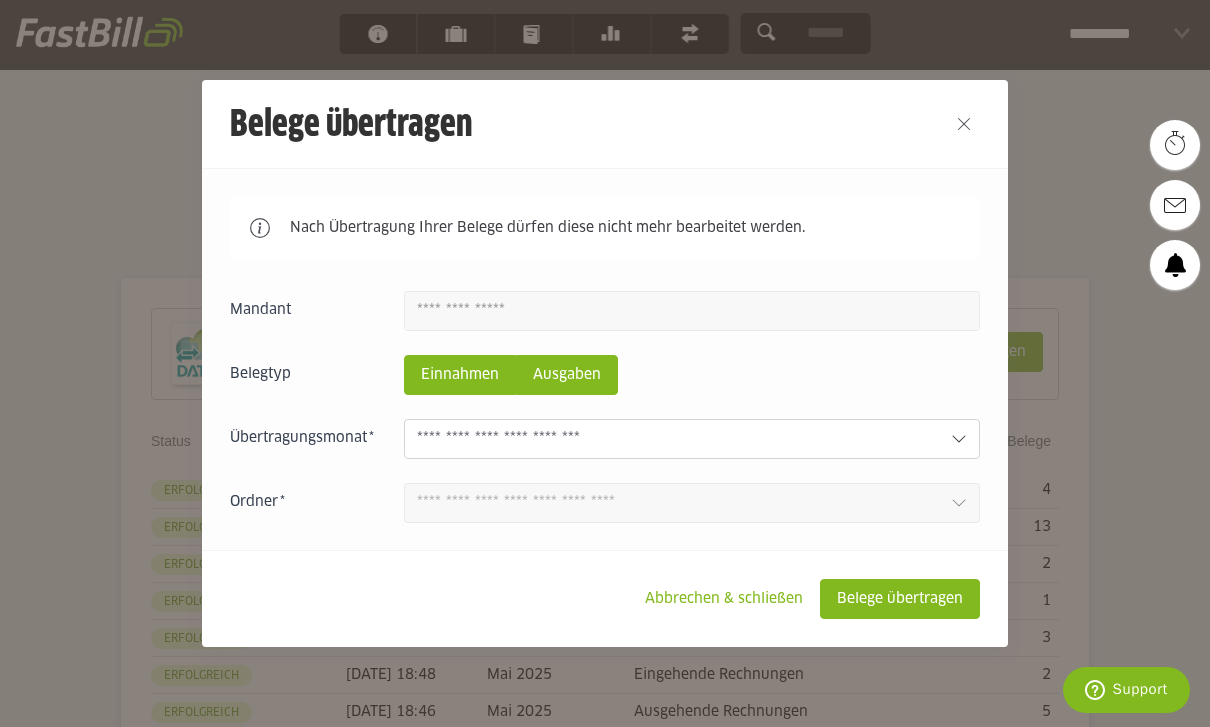 click on "Ausgaben" 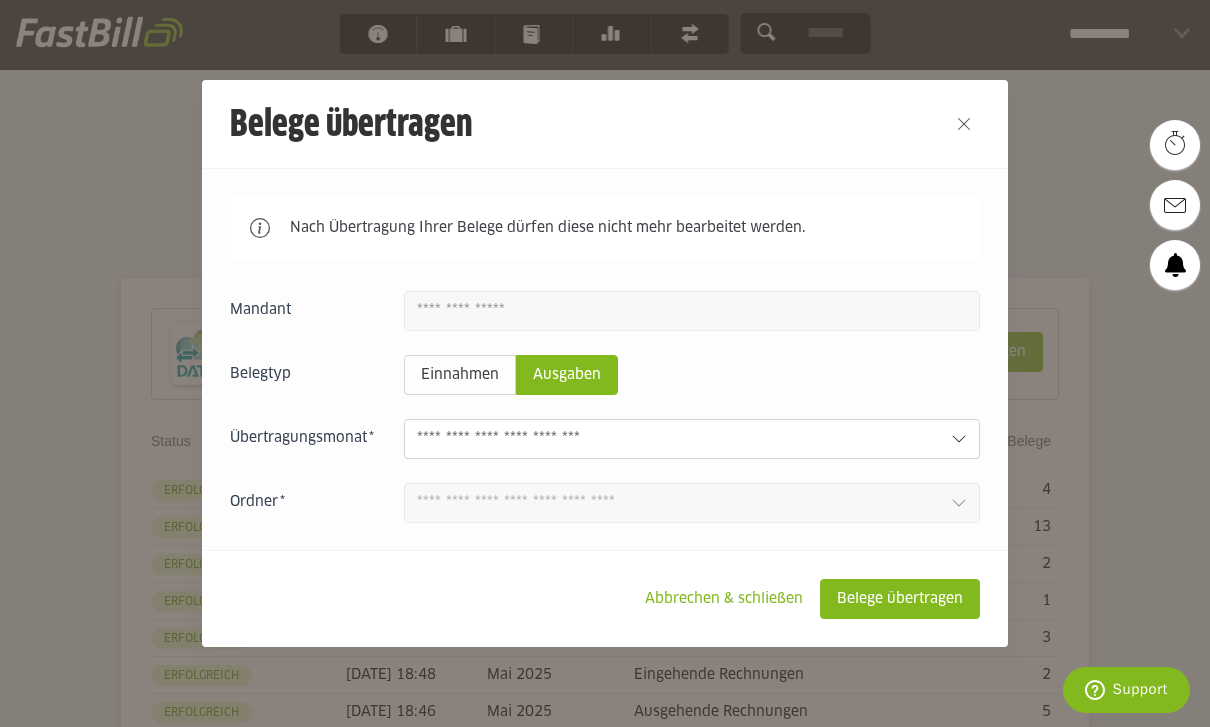 click 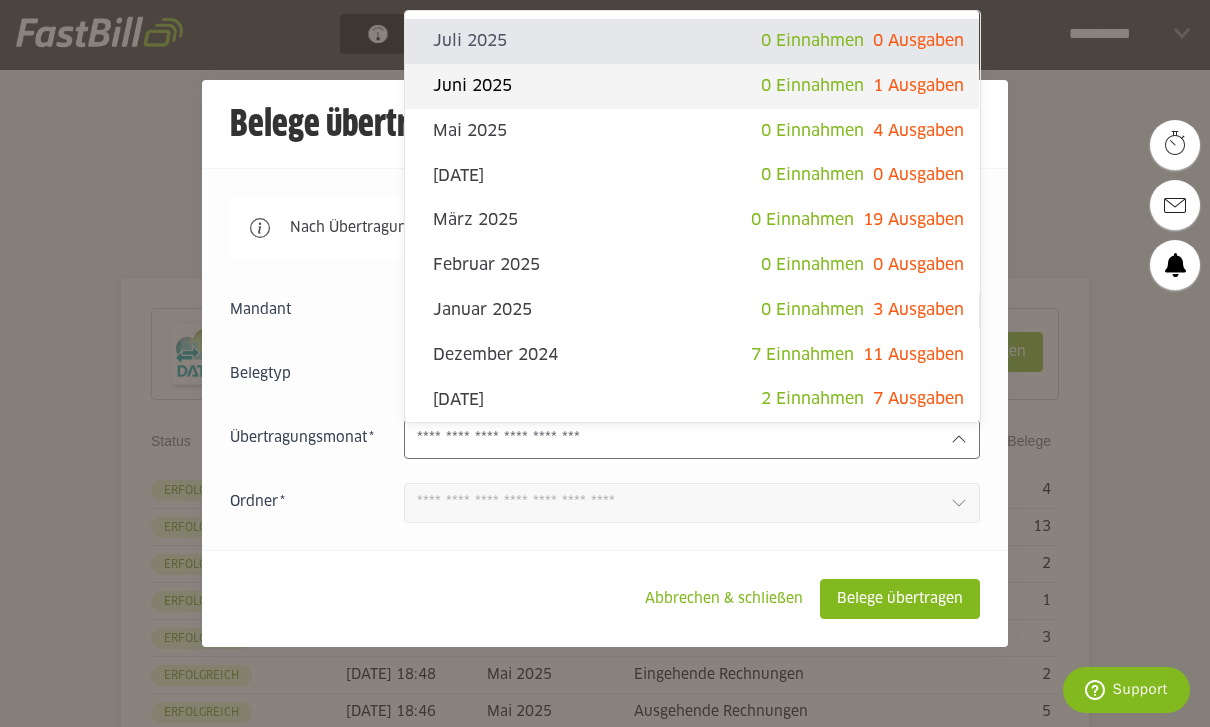click on "Juni 2025
0 Einnahmen
1 Ausgaben" 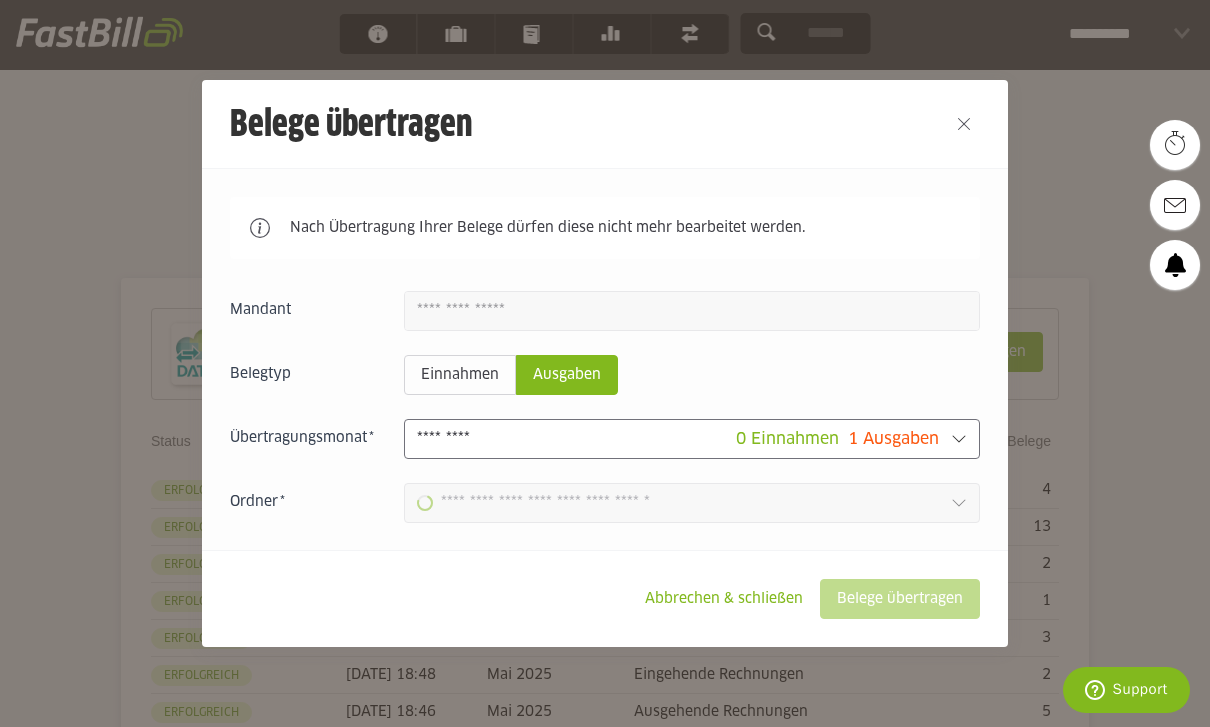 type on "**********" 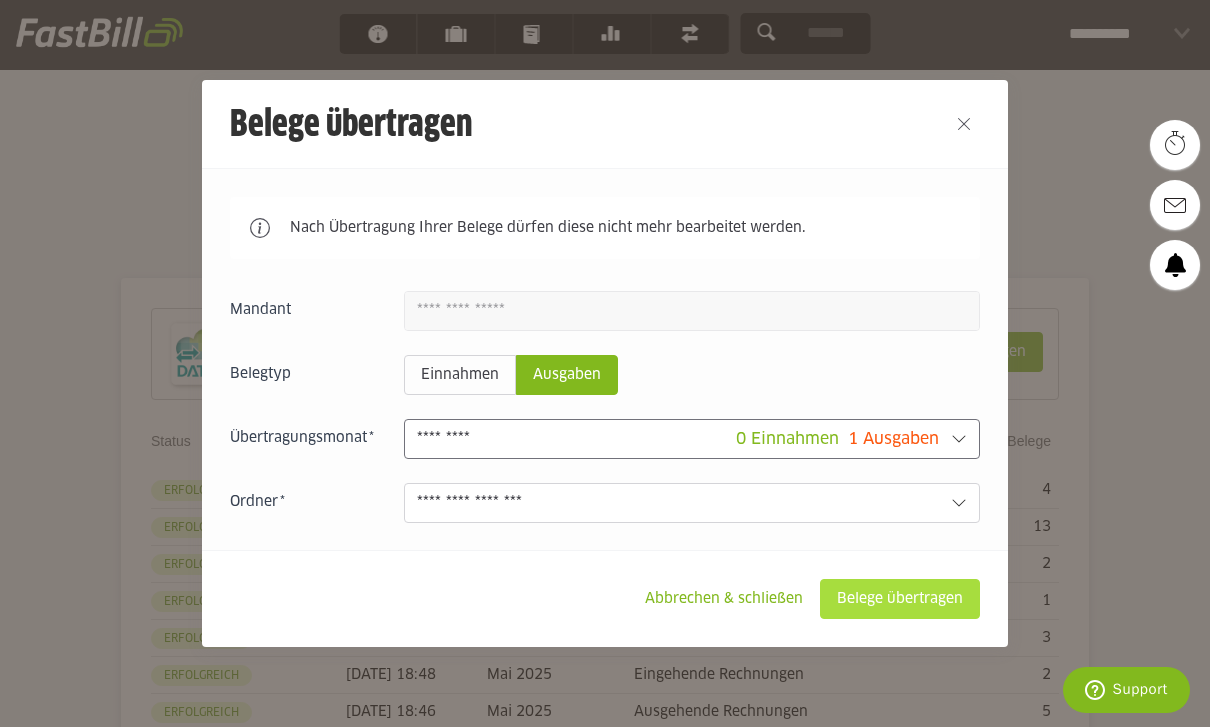 click on "Belege übertragen" at bounding box center (900, 599) 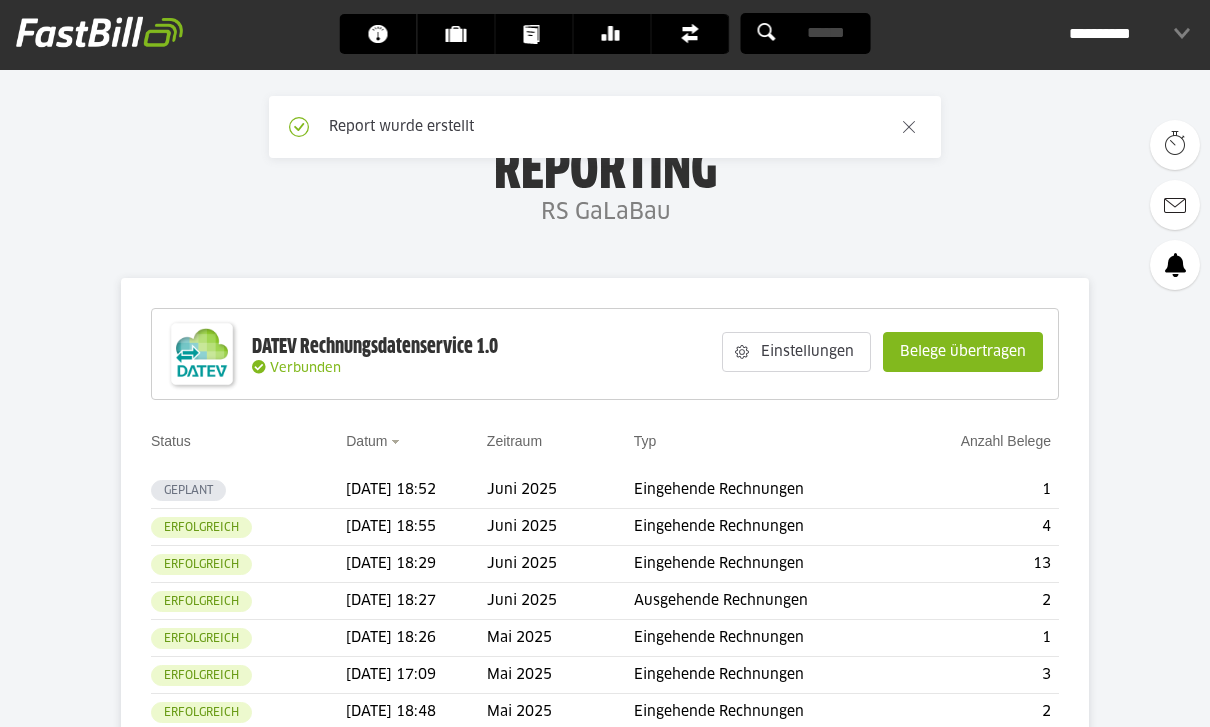 scroll, scrollTop: 0, scrollLeft: 0, axis: both 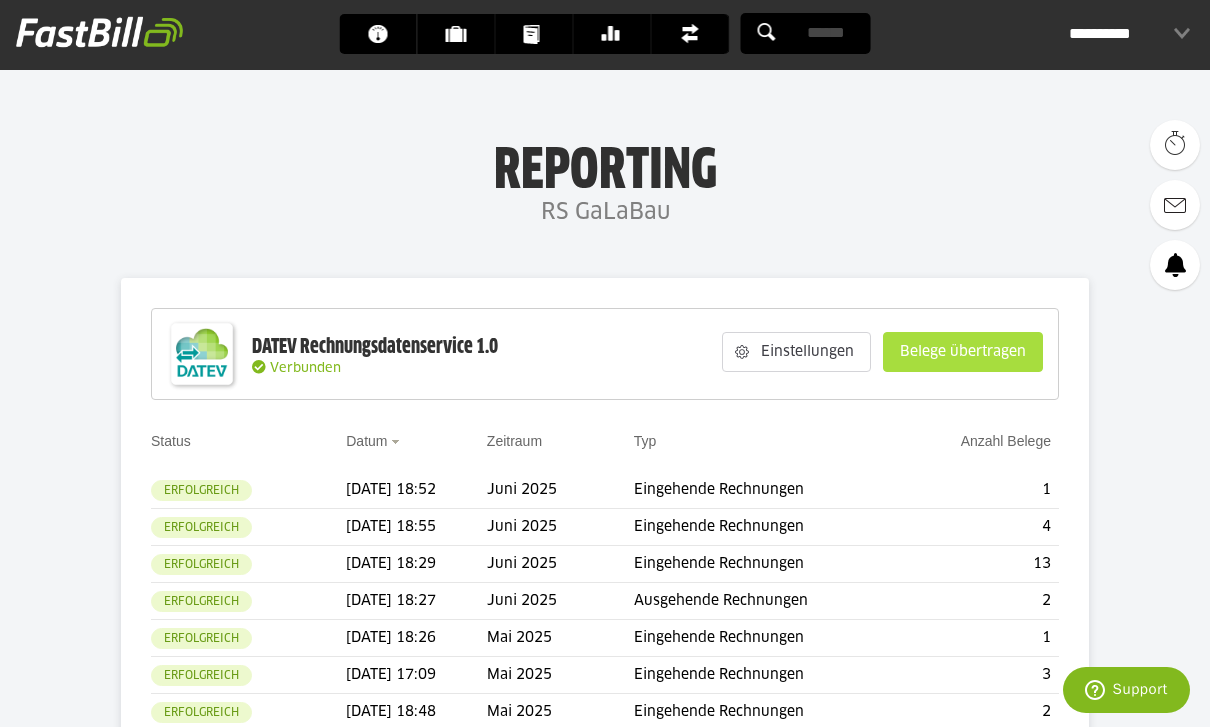click on "Belege übertragen" at bounding box center [963, 352] 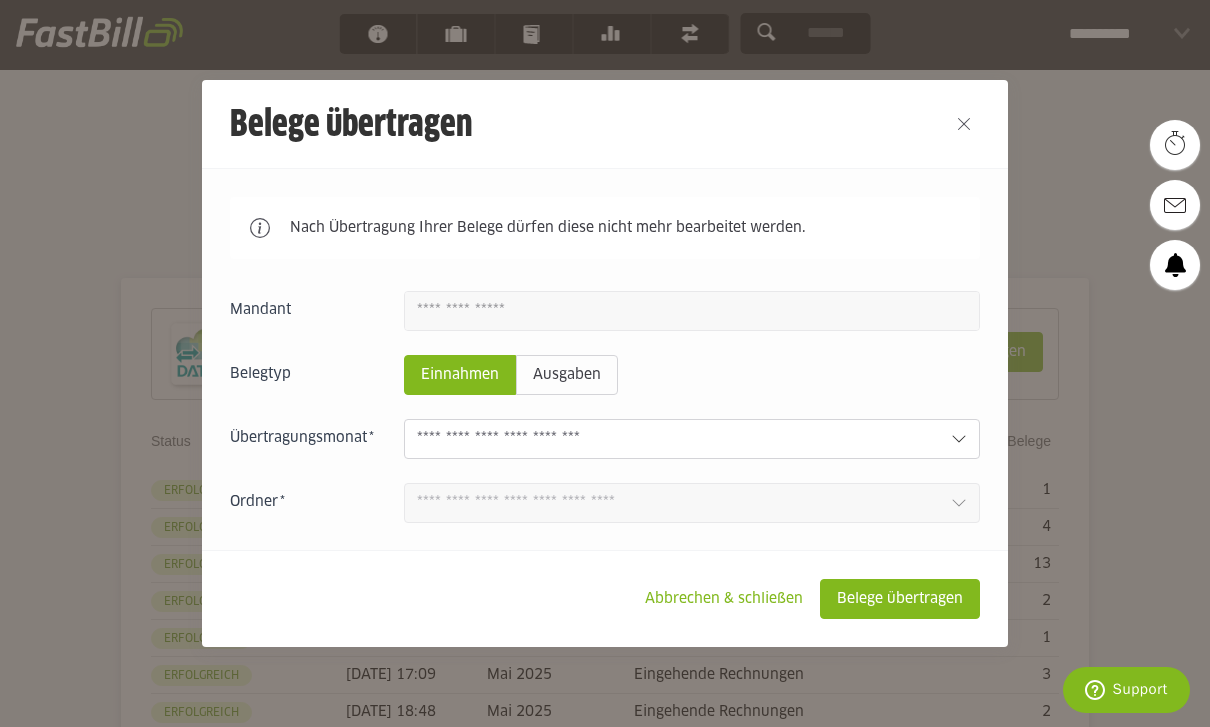 click 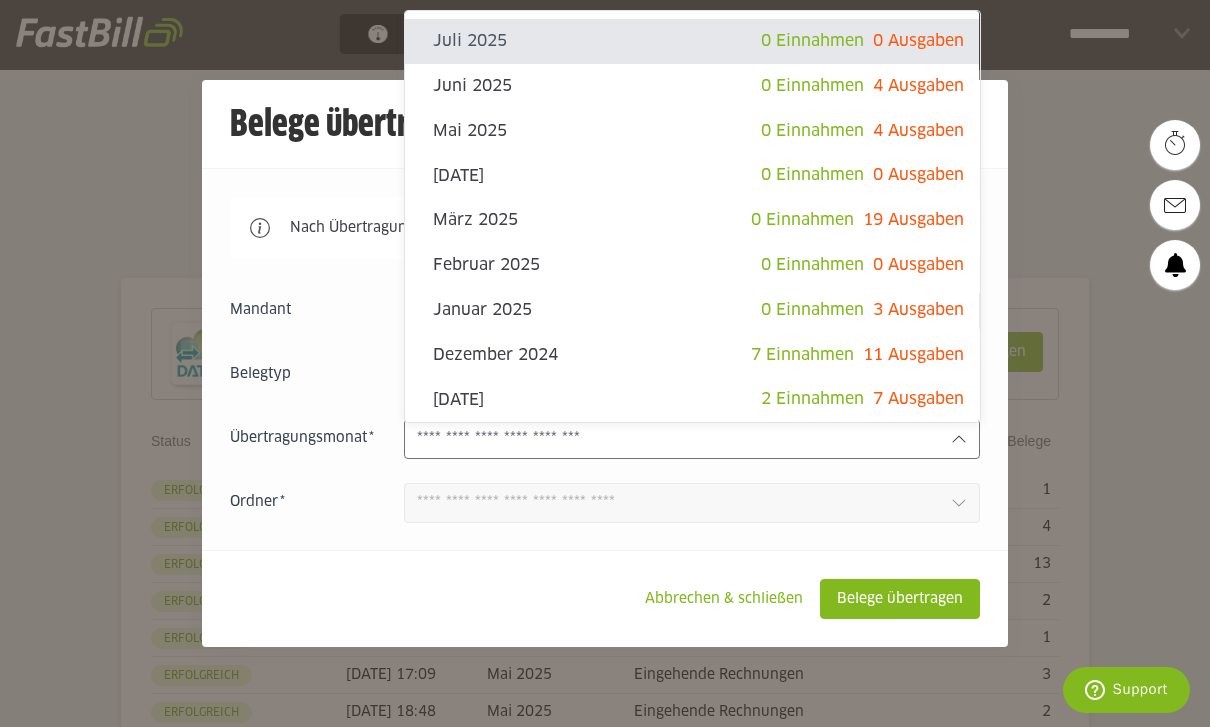 click on "Juni 2025" 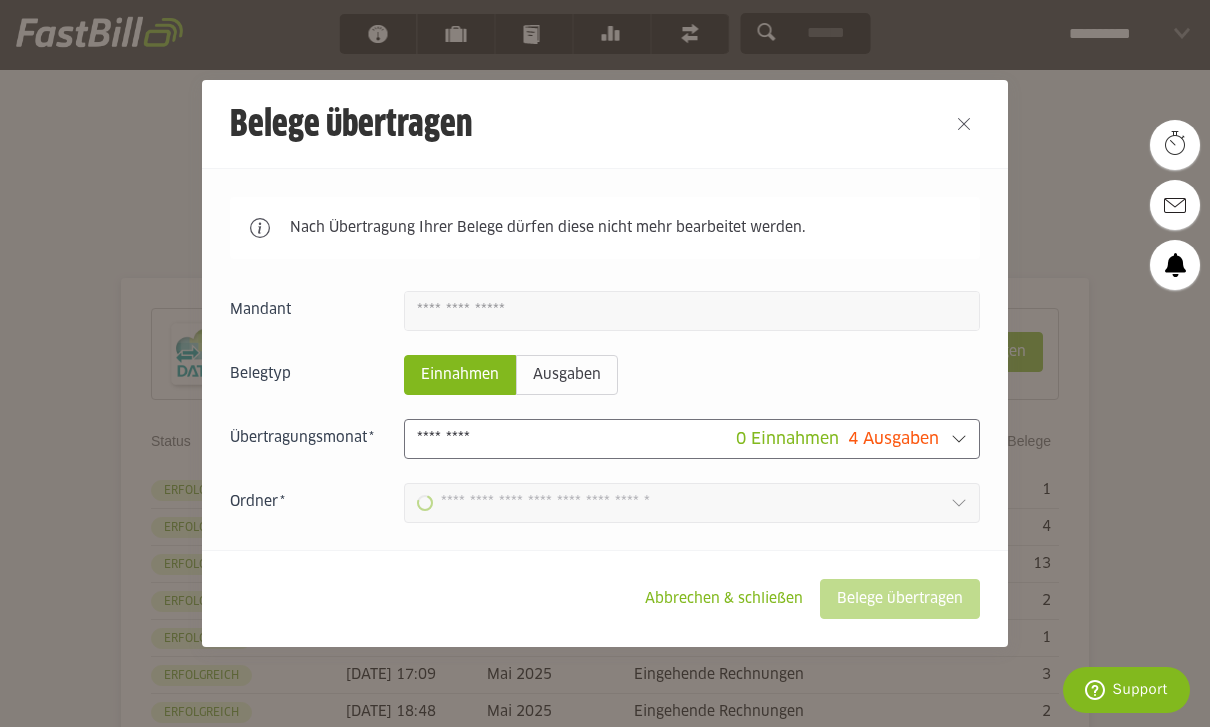 type on "**********" 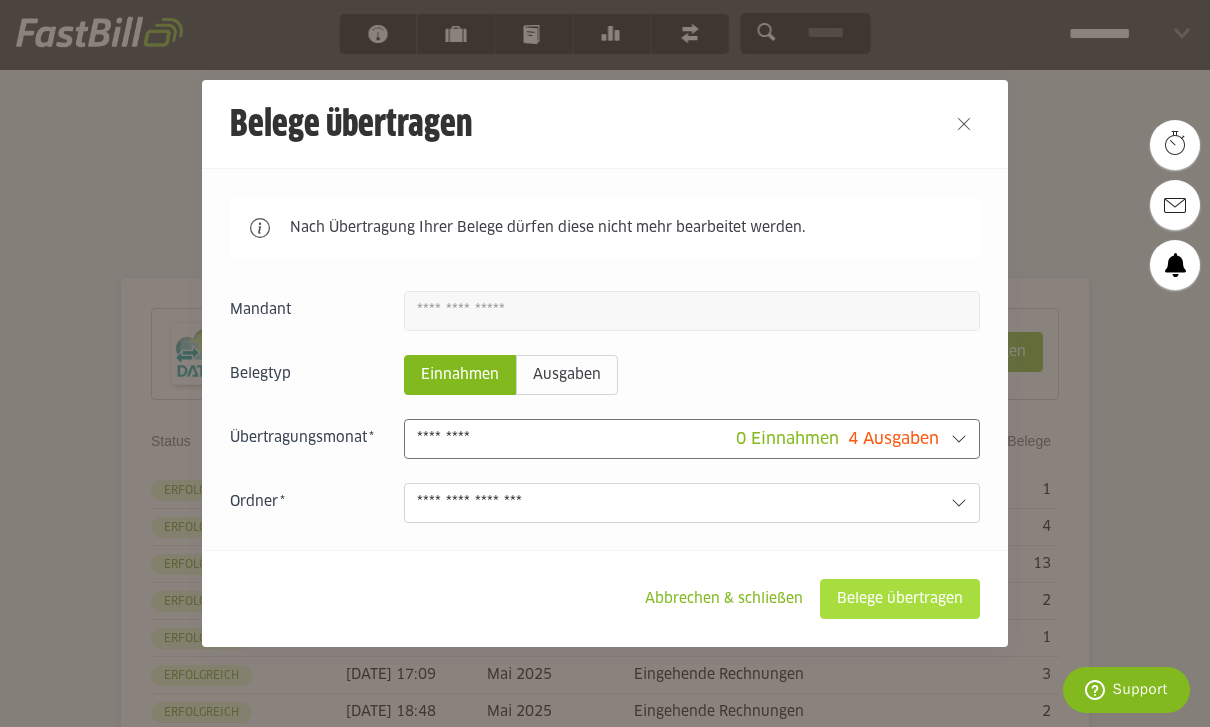 click on "Belege übertragen" at bounding box center (900, 599) 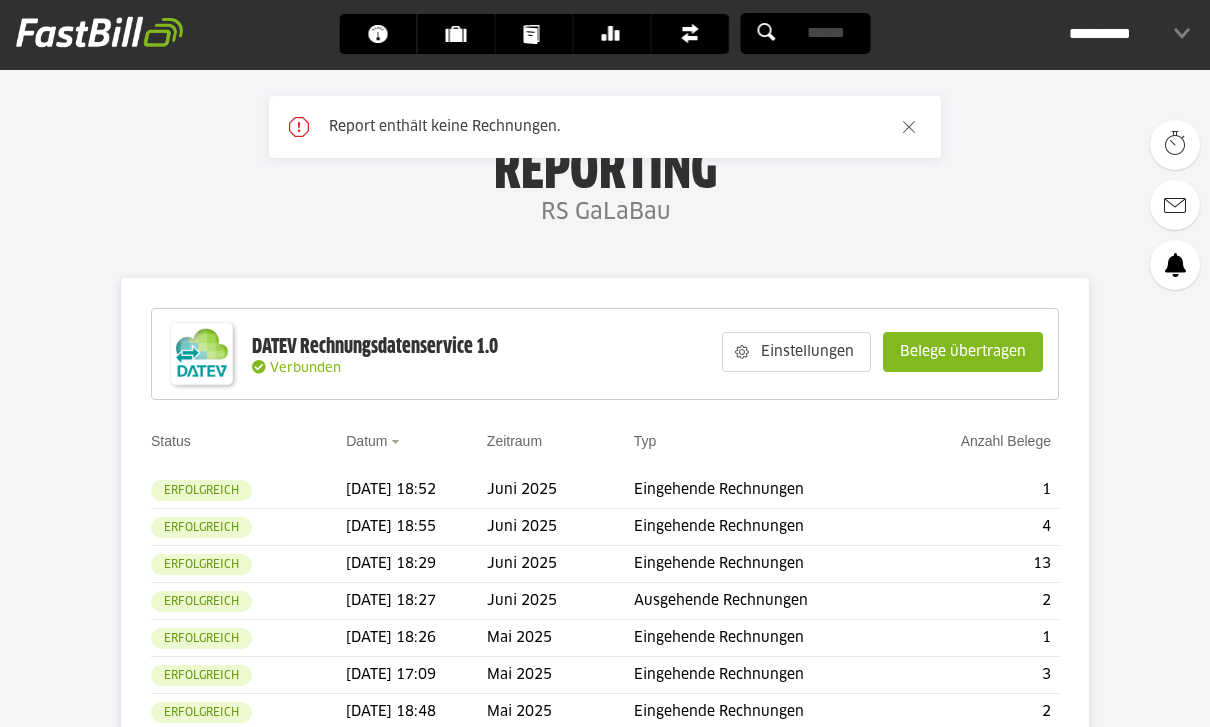 scroll, scrollTop: 0, scrollLeft: 0, axis: both 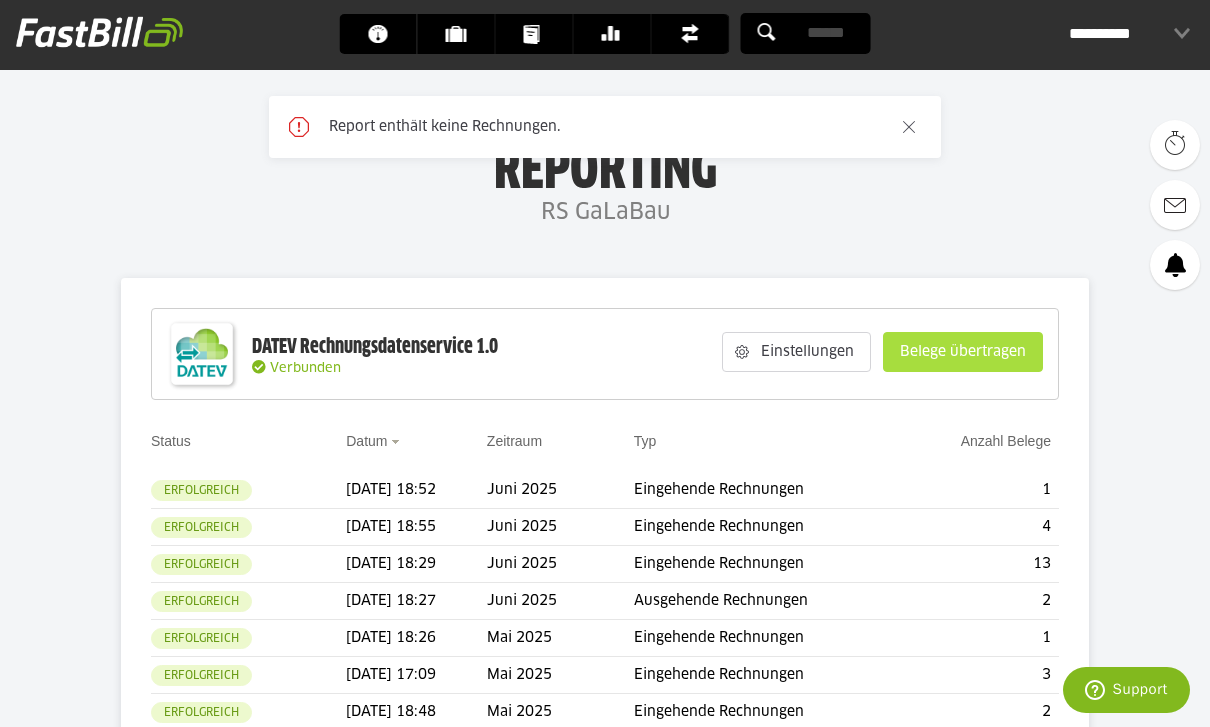 click on "Belege übertragen" at bounding box center [963, 352] 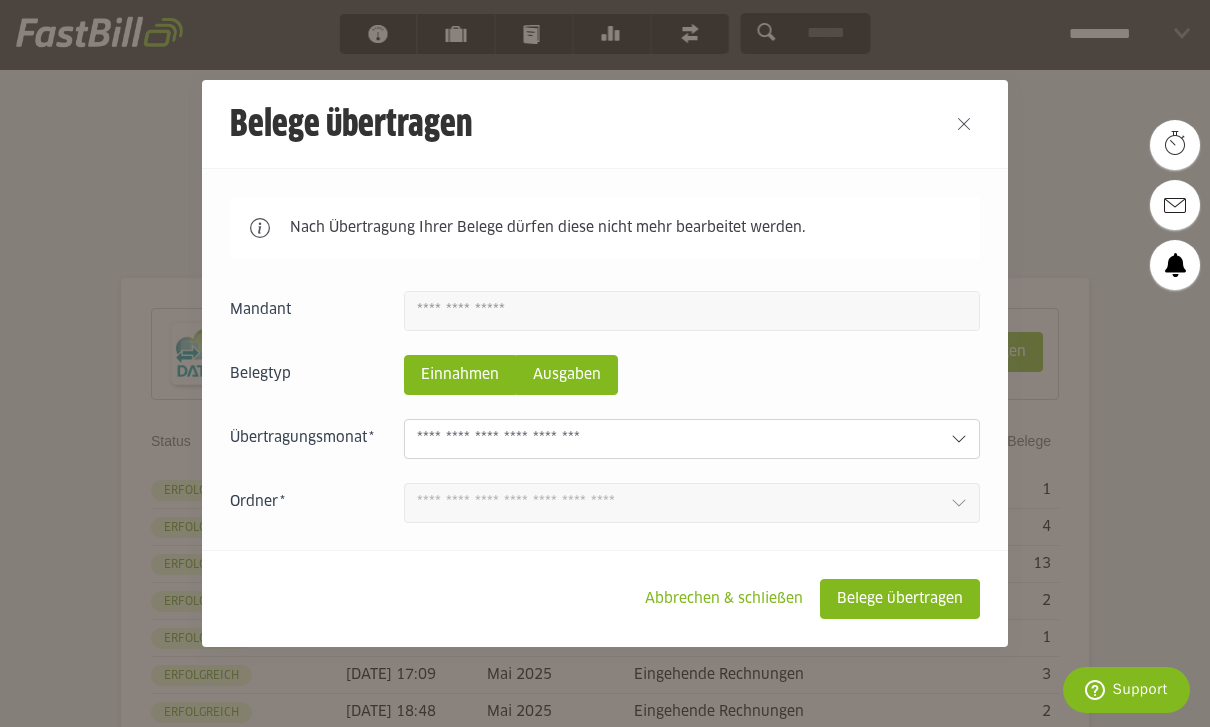 click on "Ausgaben" 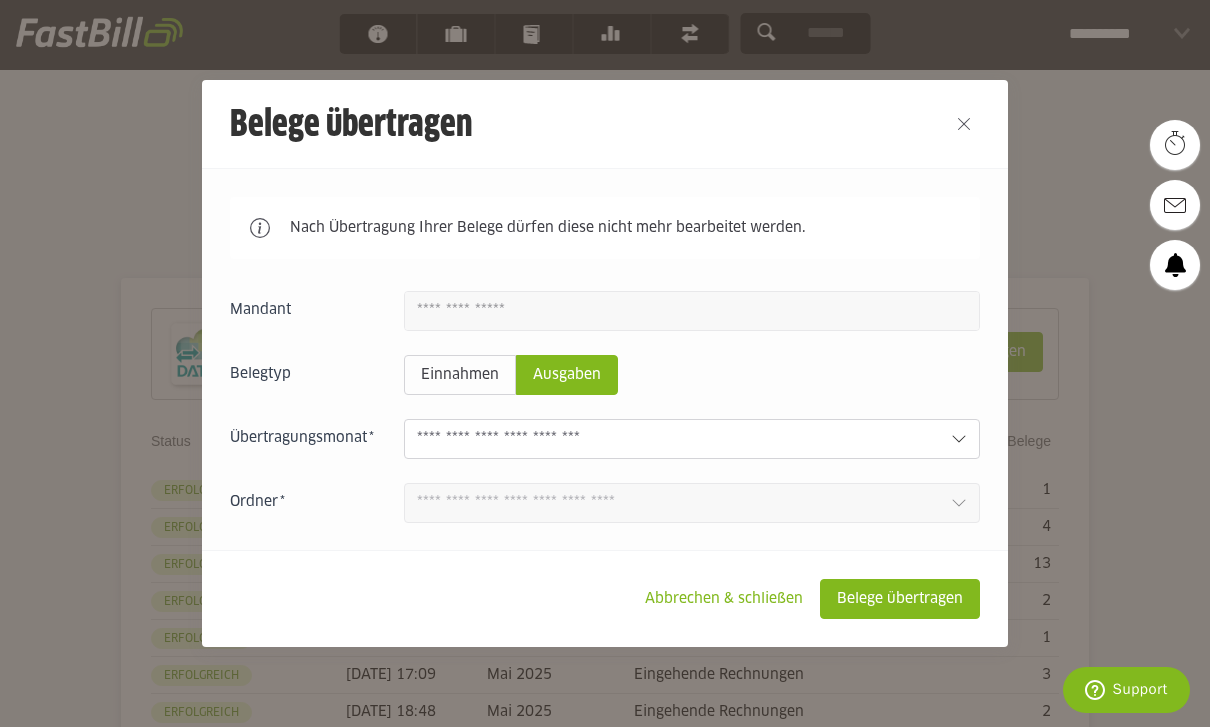 click 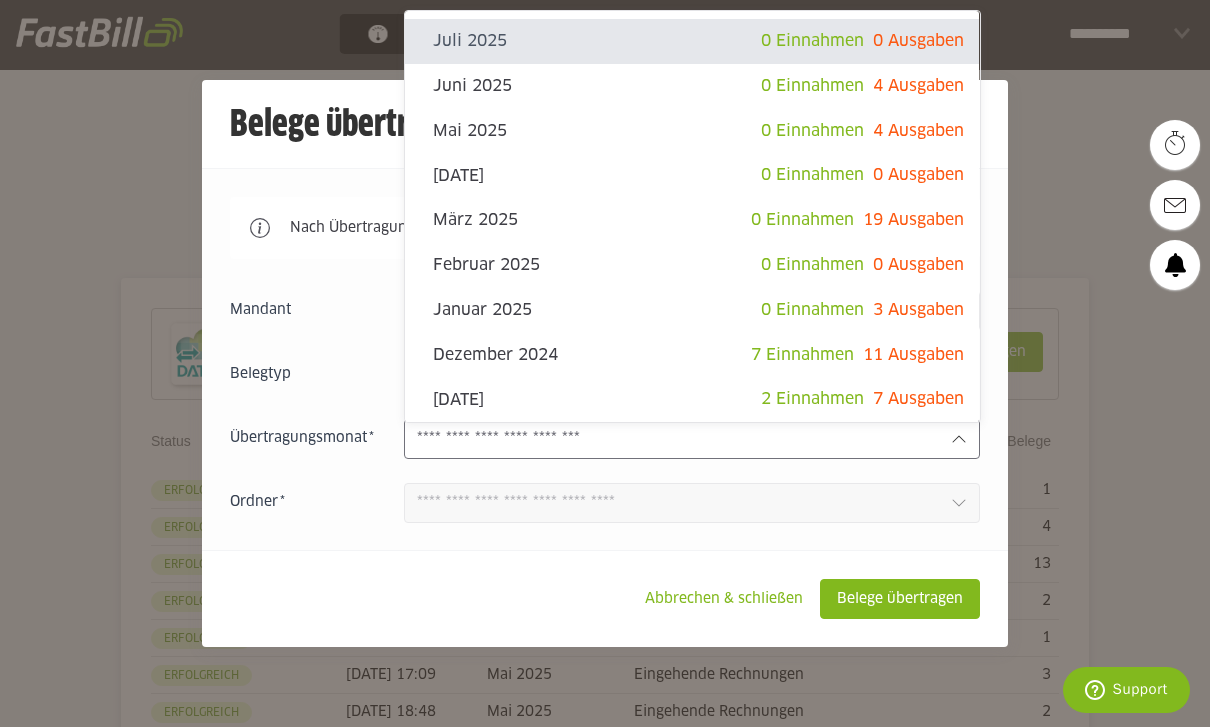 click on "Juni 2025" 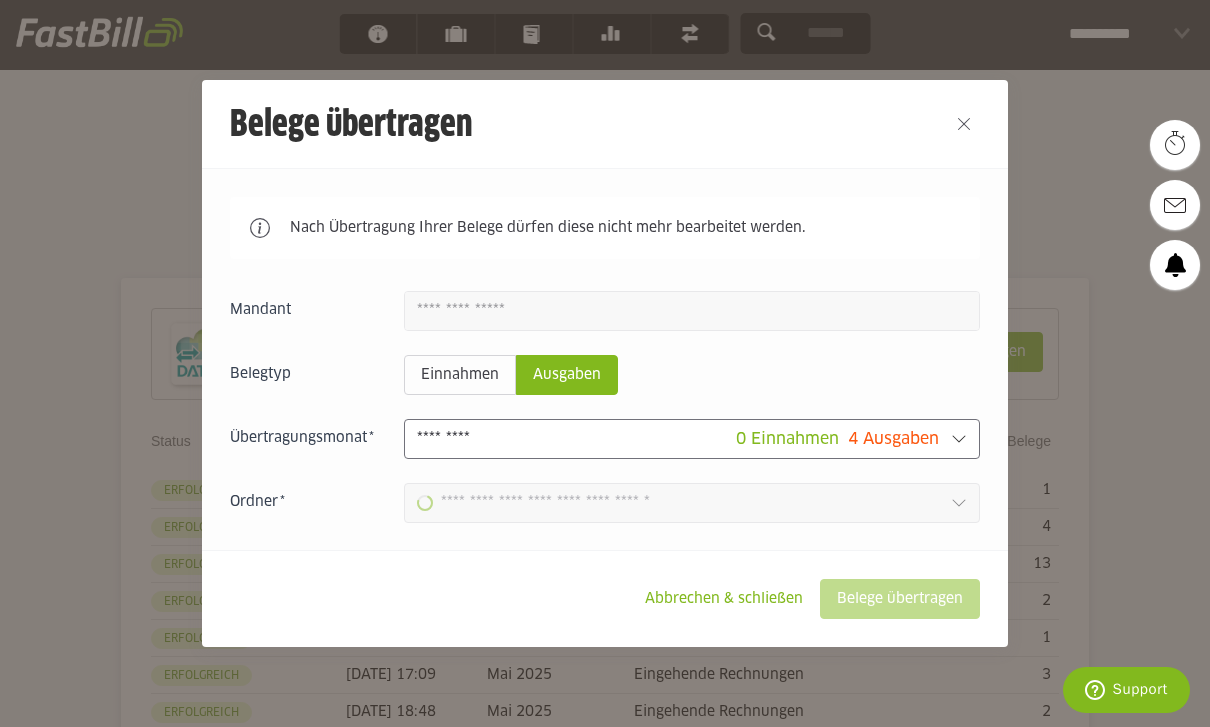 type on "**********" 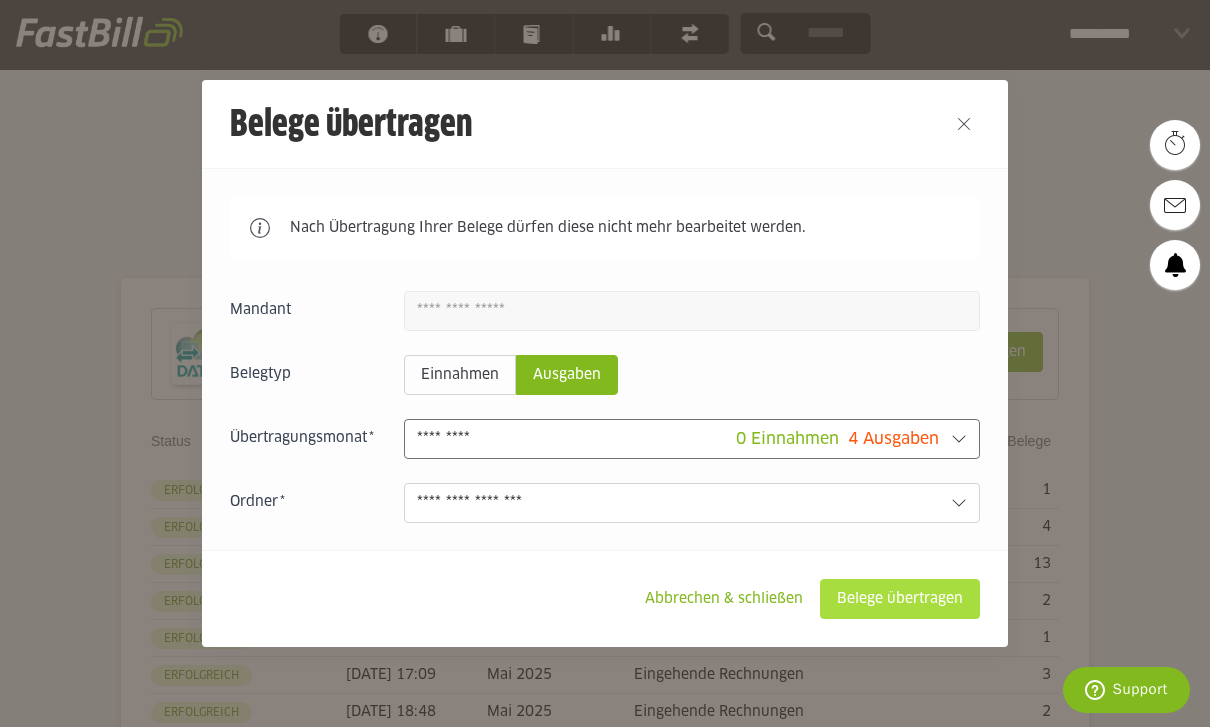 click on "Belege übertragen" at bounding box center [900, 599] 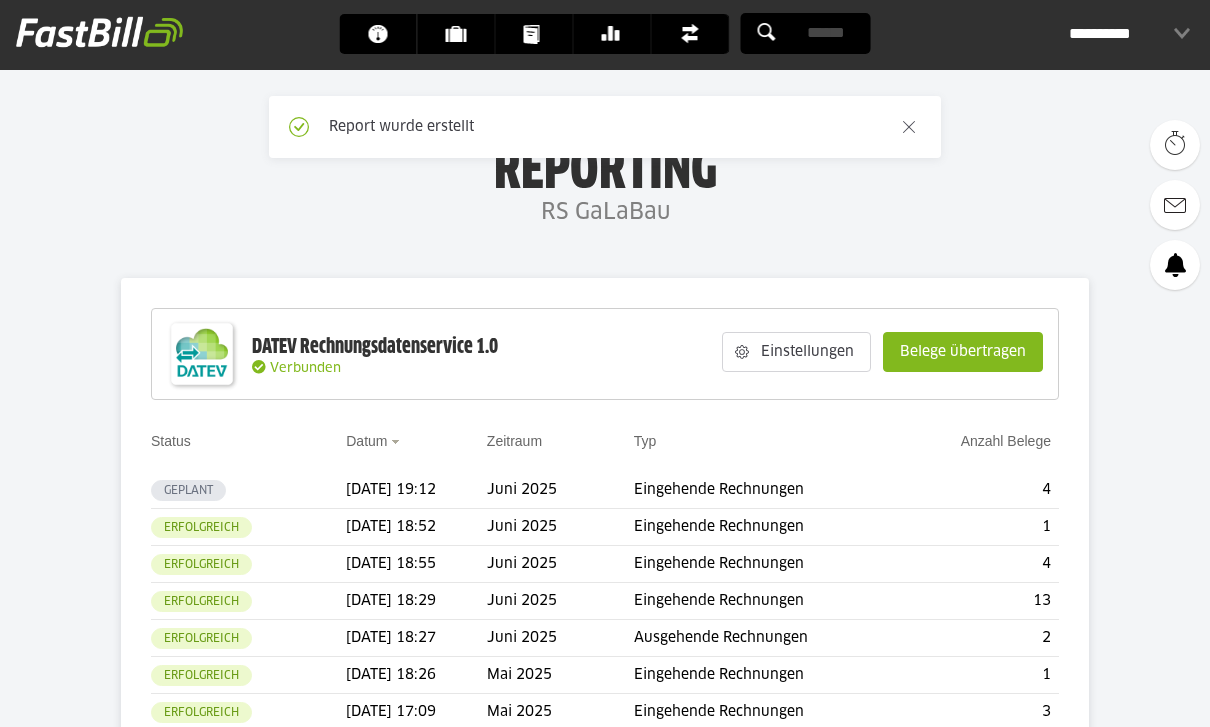 scroll, scrollTop: 0, scrollLeft: 0, axis: both 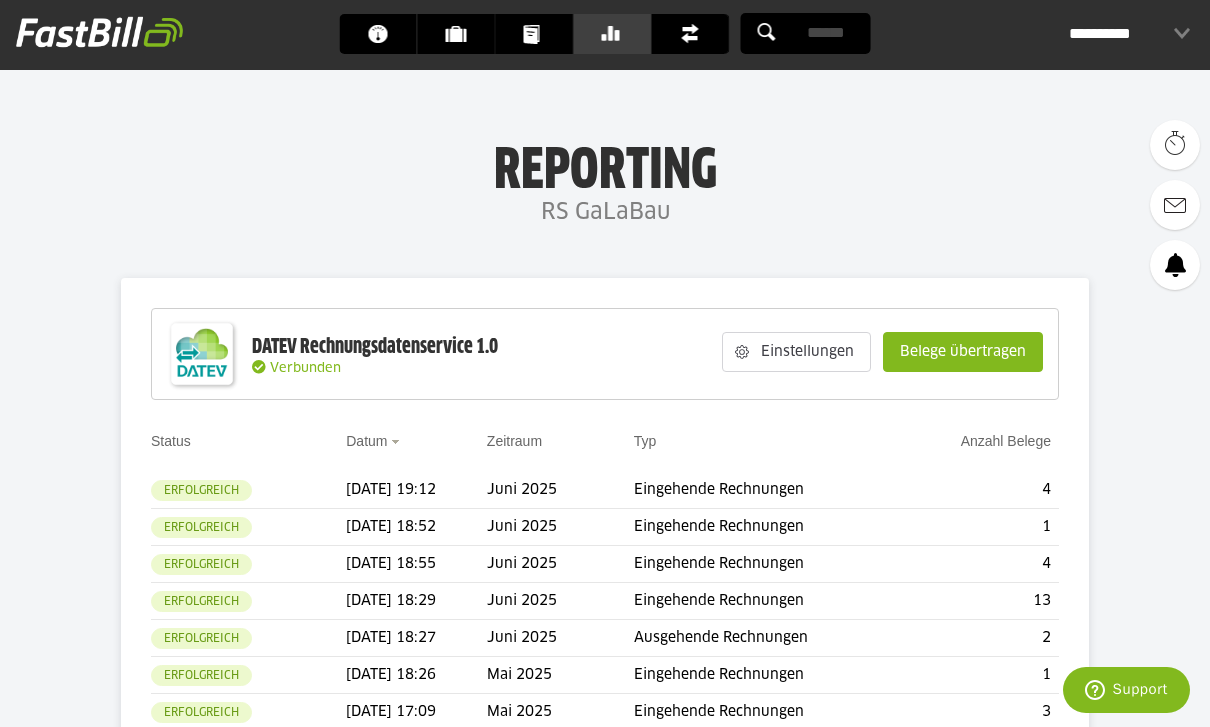 click on "Banking" at bounding box center [618, 34] 